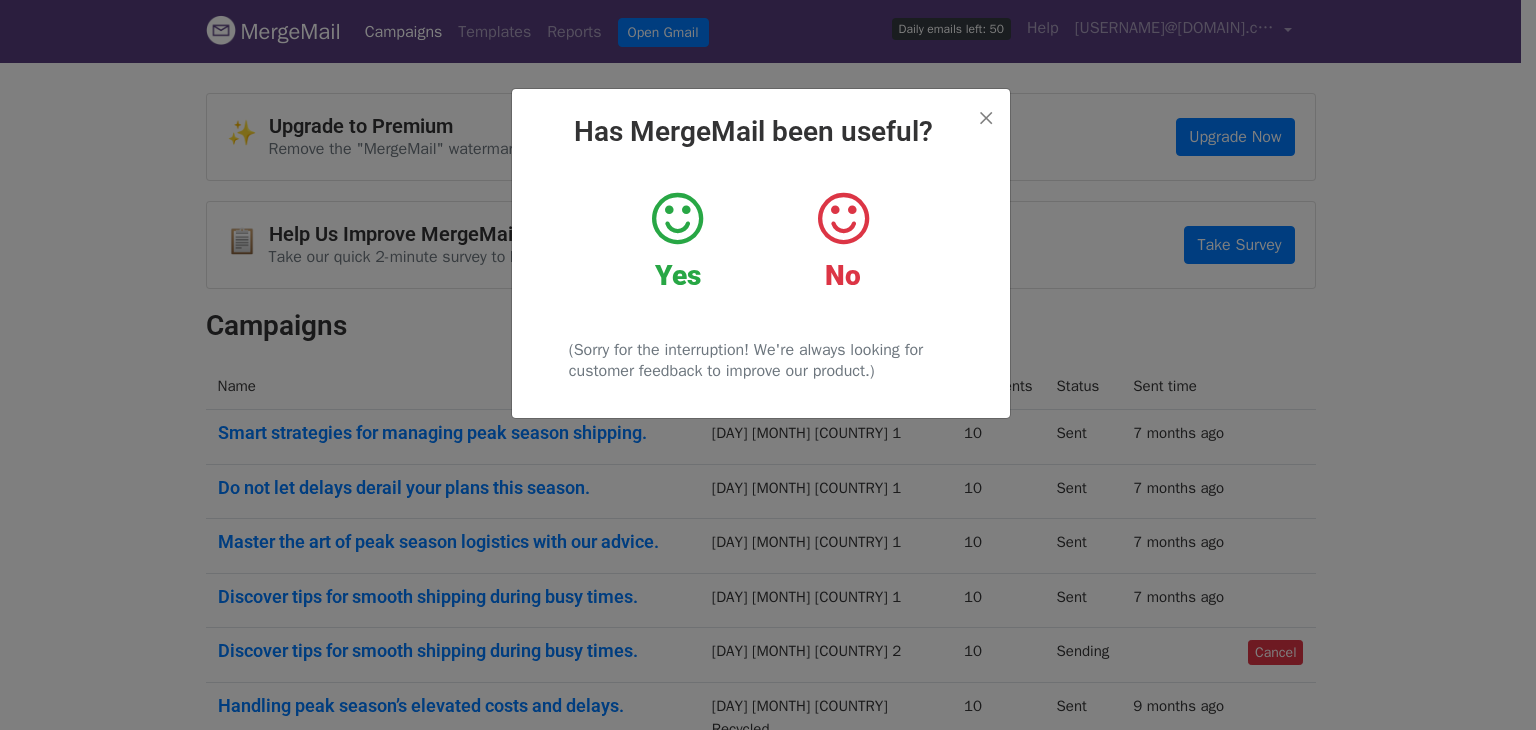 scroll, scrollTop: 0, scrollLeft: 0, axis: both 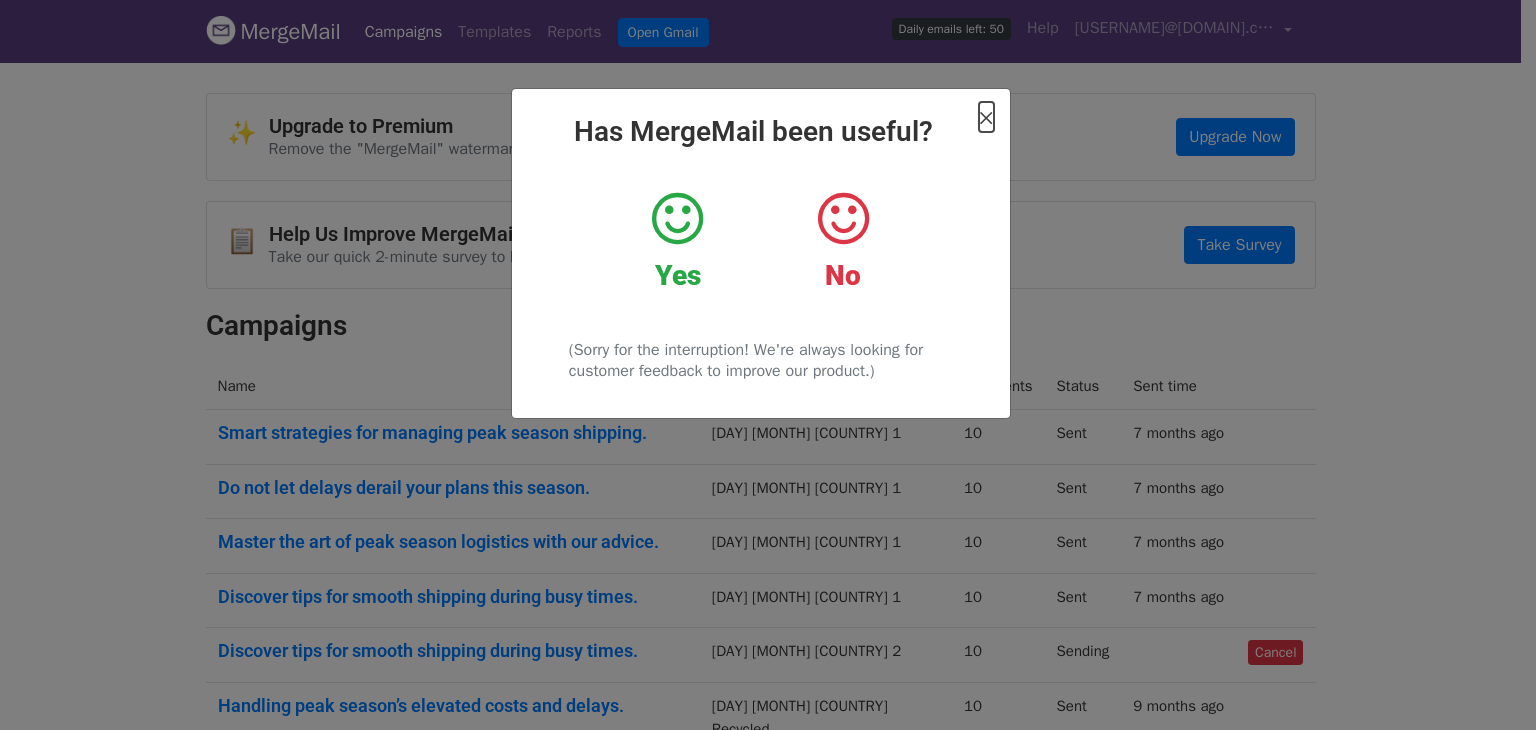 click on "×" at bounding box center (986, 117) 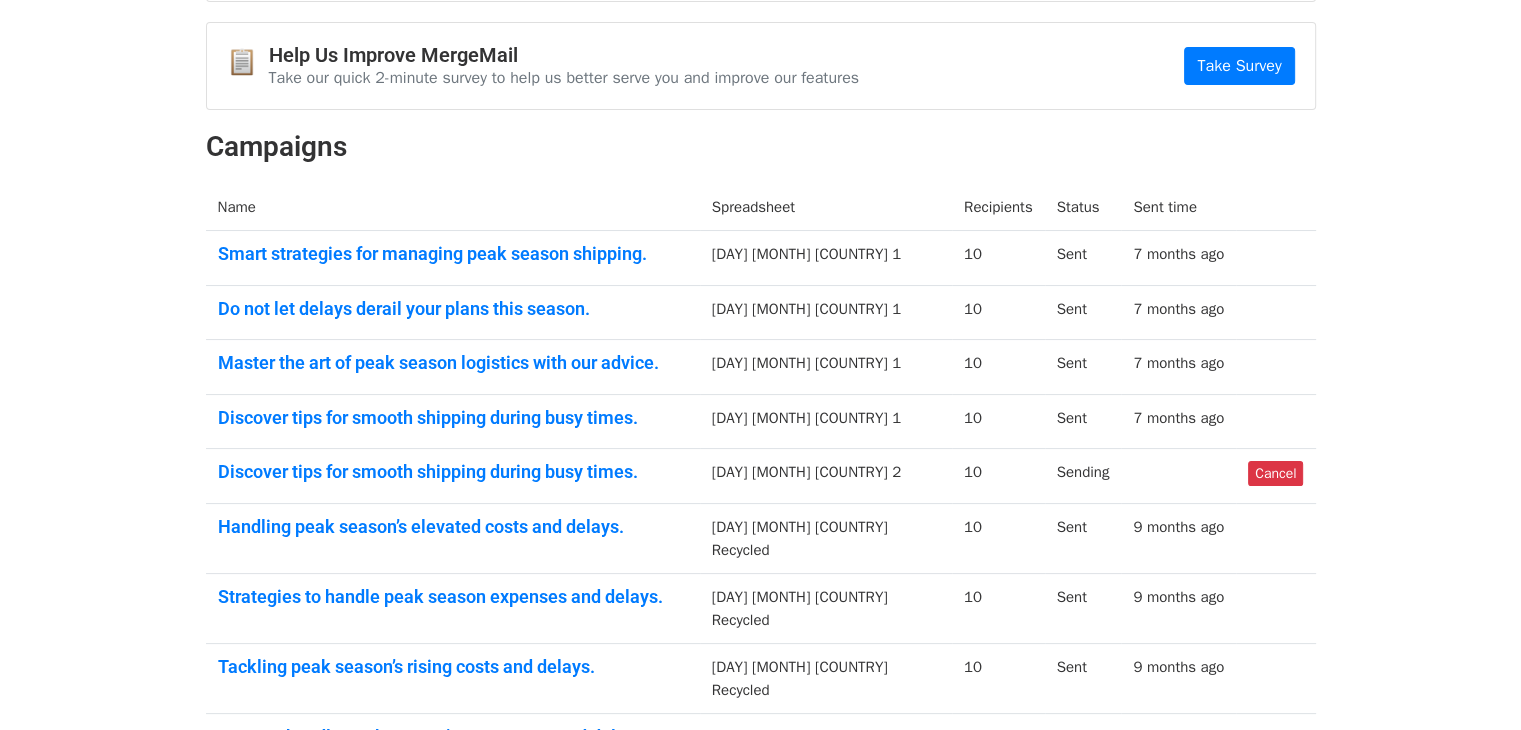 scroll, scrollTop: 200, scrollLeft: 0, axis: vertical 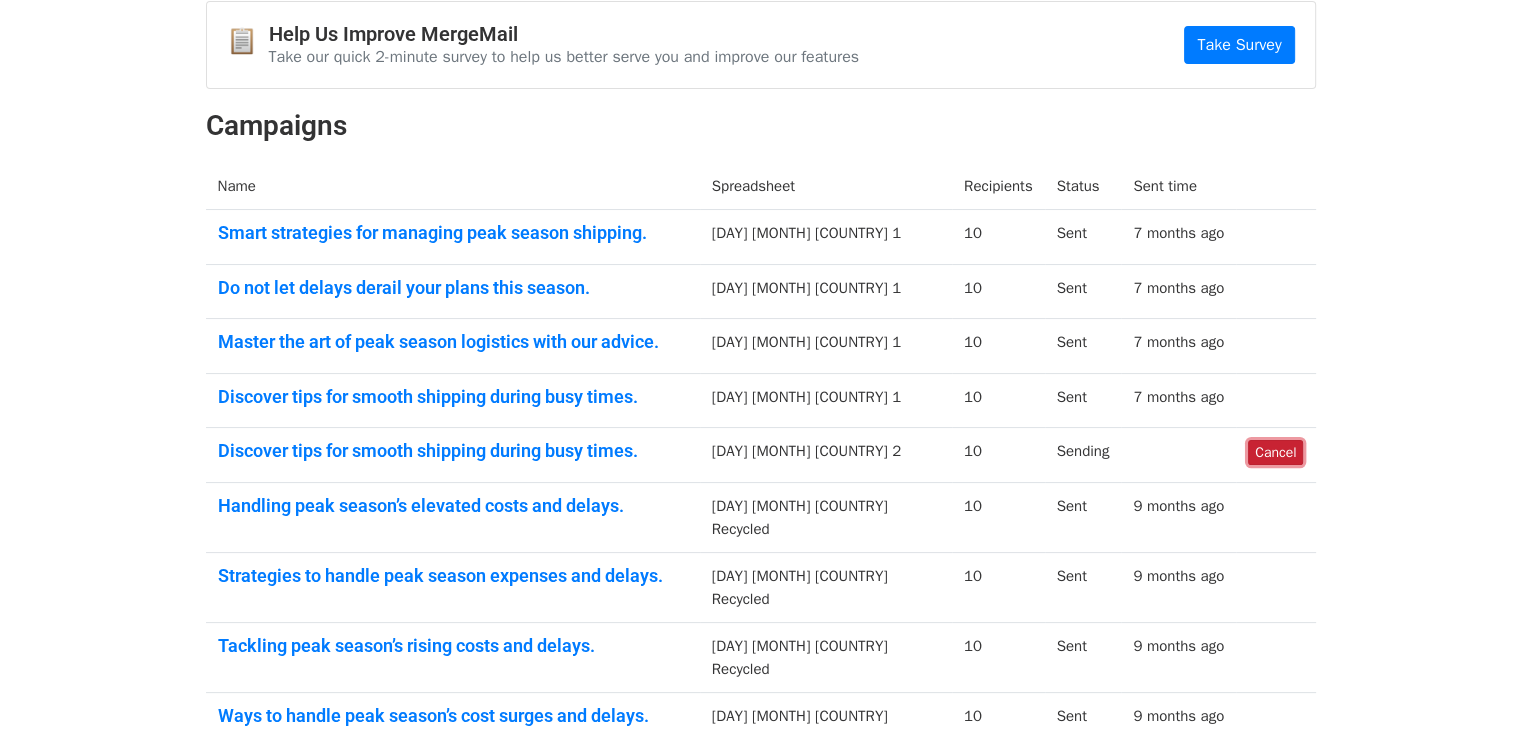 click on "Cancel" at bounding box center (1275, 452) 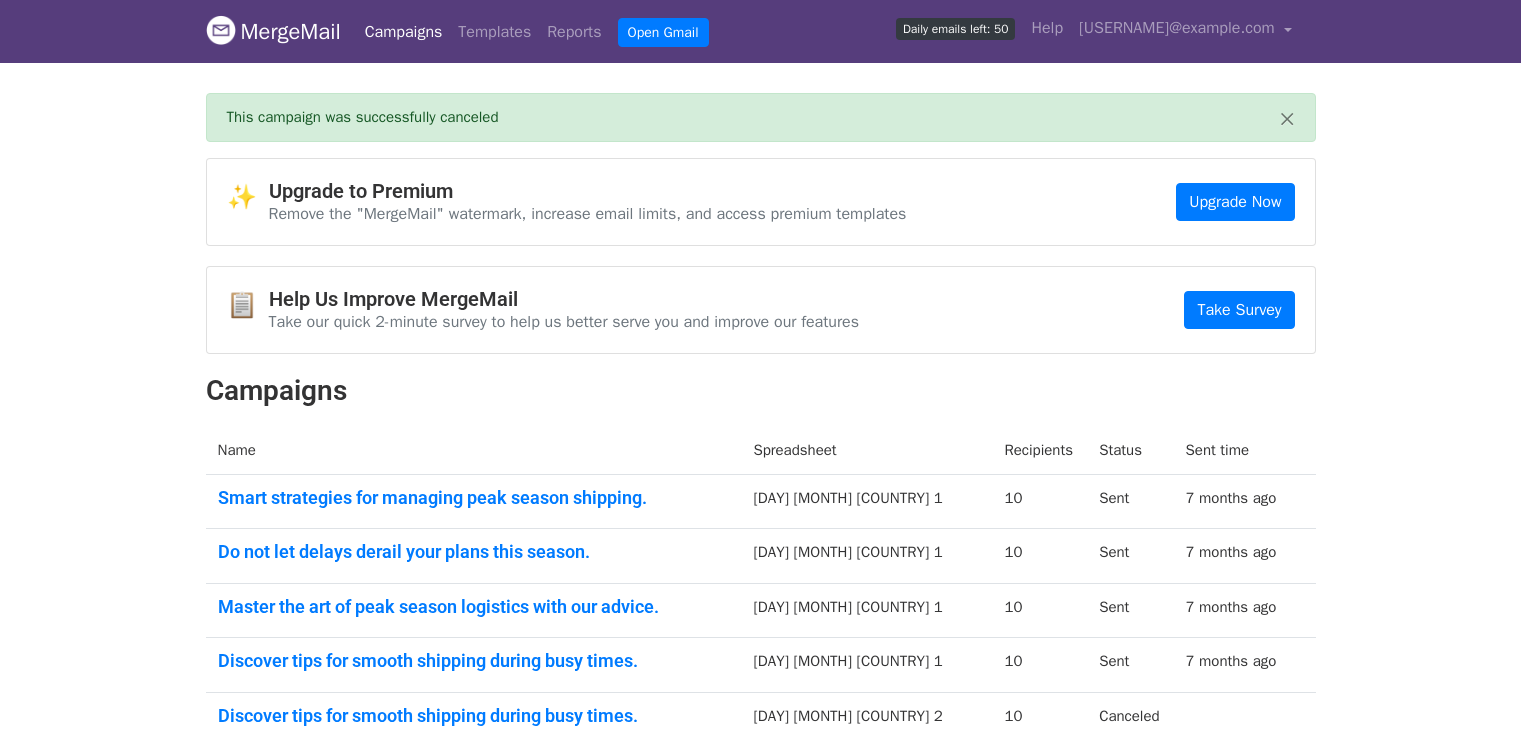 scroll, scrollTop: 0, scrollLeft: 0, axis: both 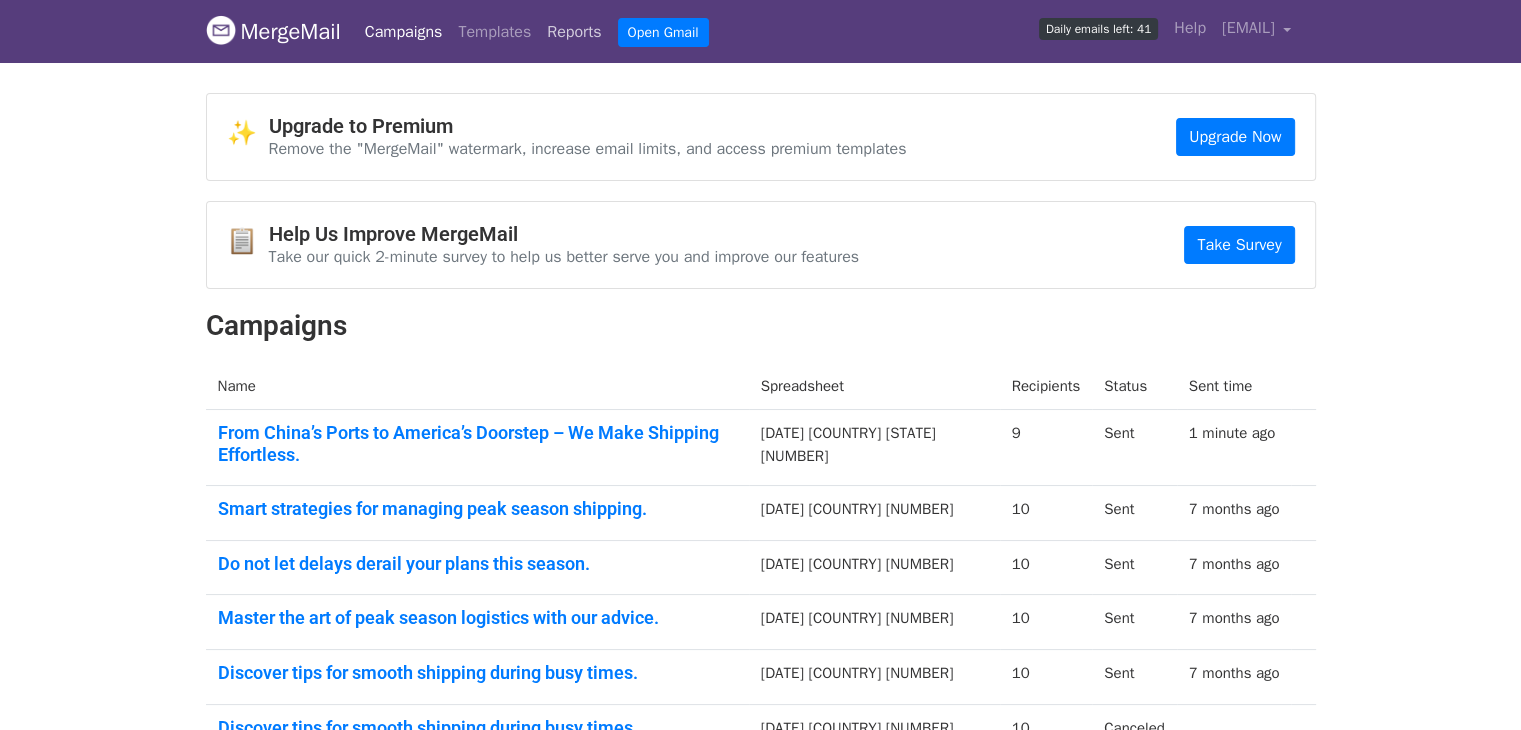 click on "Reports" at bounding box center (574, 32) 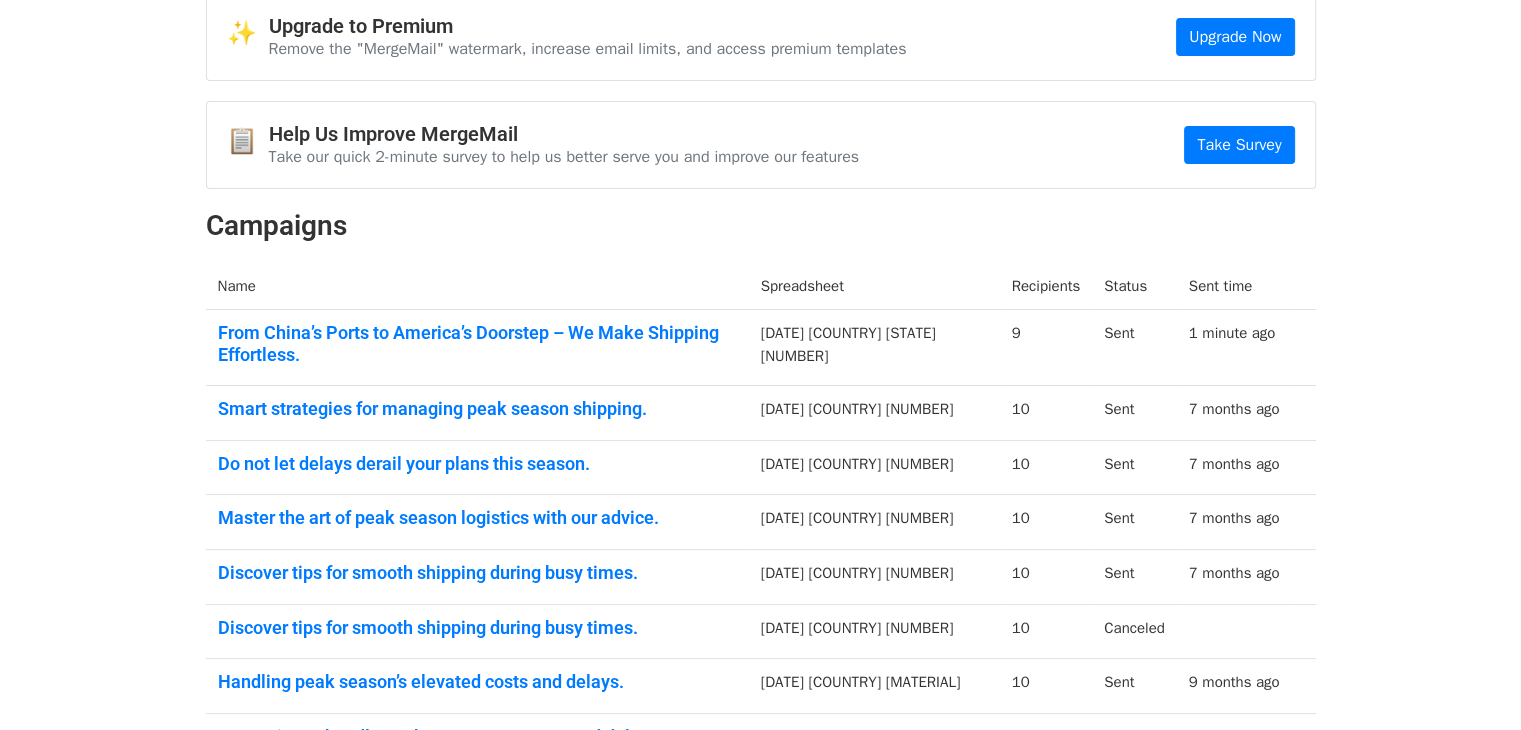 scroll, scrollTop: 200, scrollLeft: 0, axis: vertical 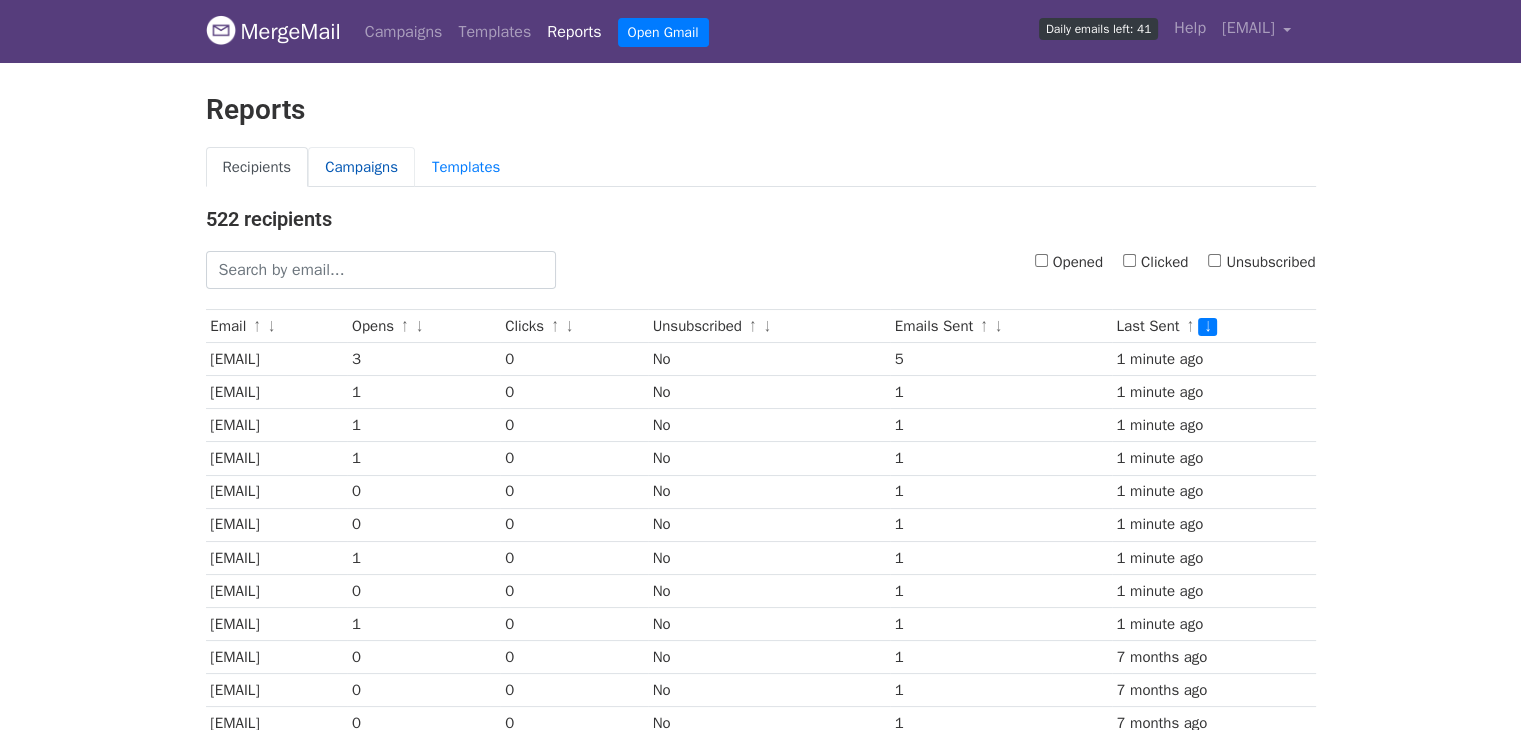 click on "Campaigns" at bounding box center (361, 167) 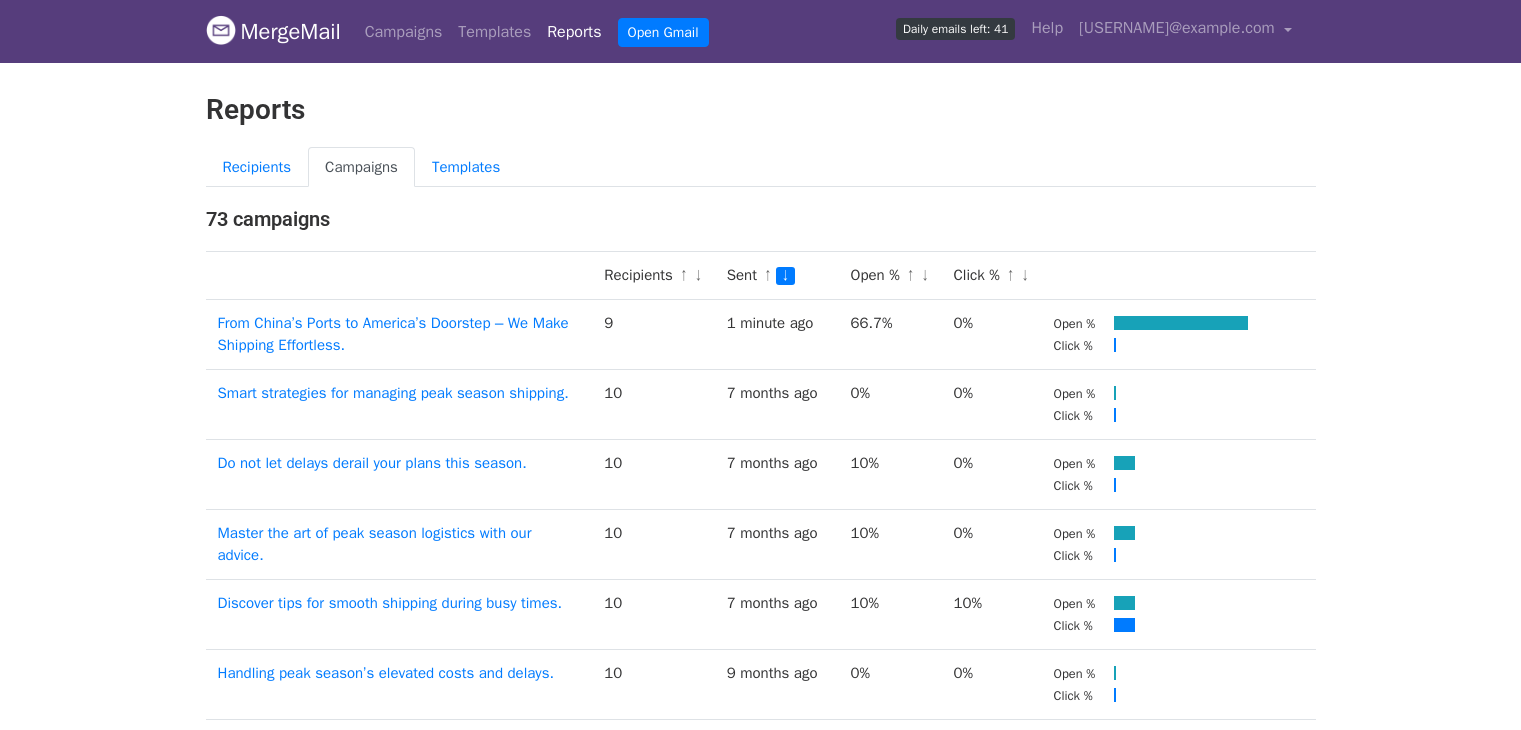 scroll, scrollTop: 0, scrollLeft: 0, axis: both 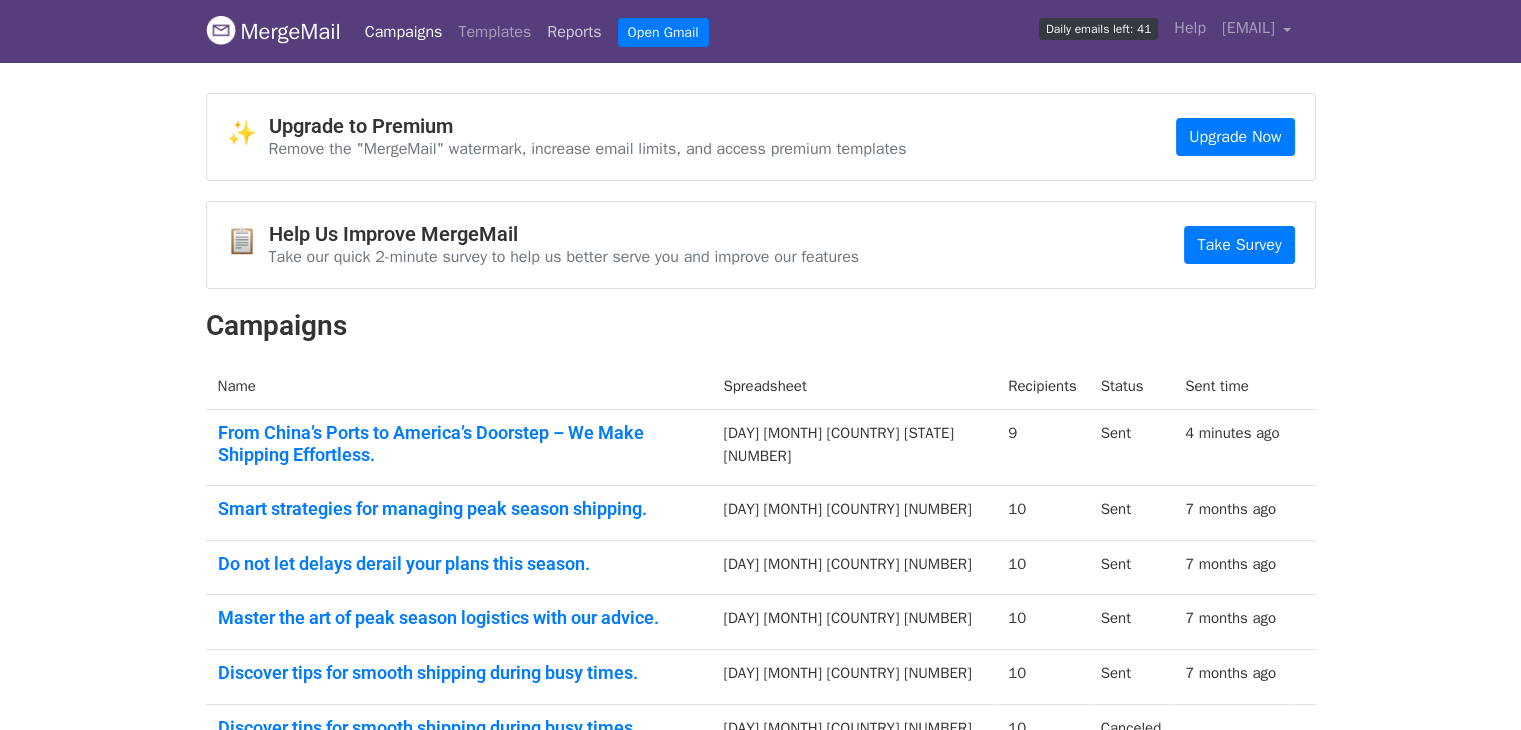 click on "Reports" at bounding box center (574, 32) 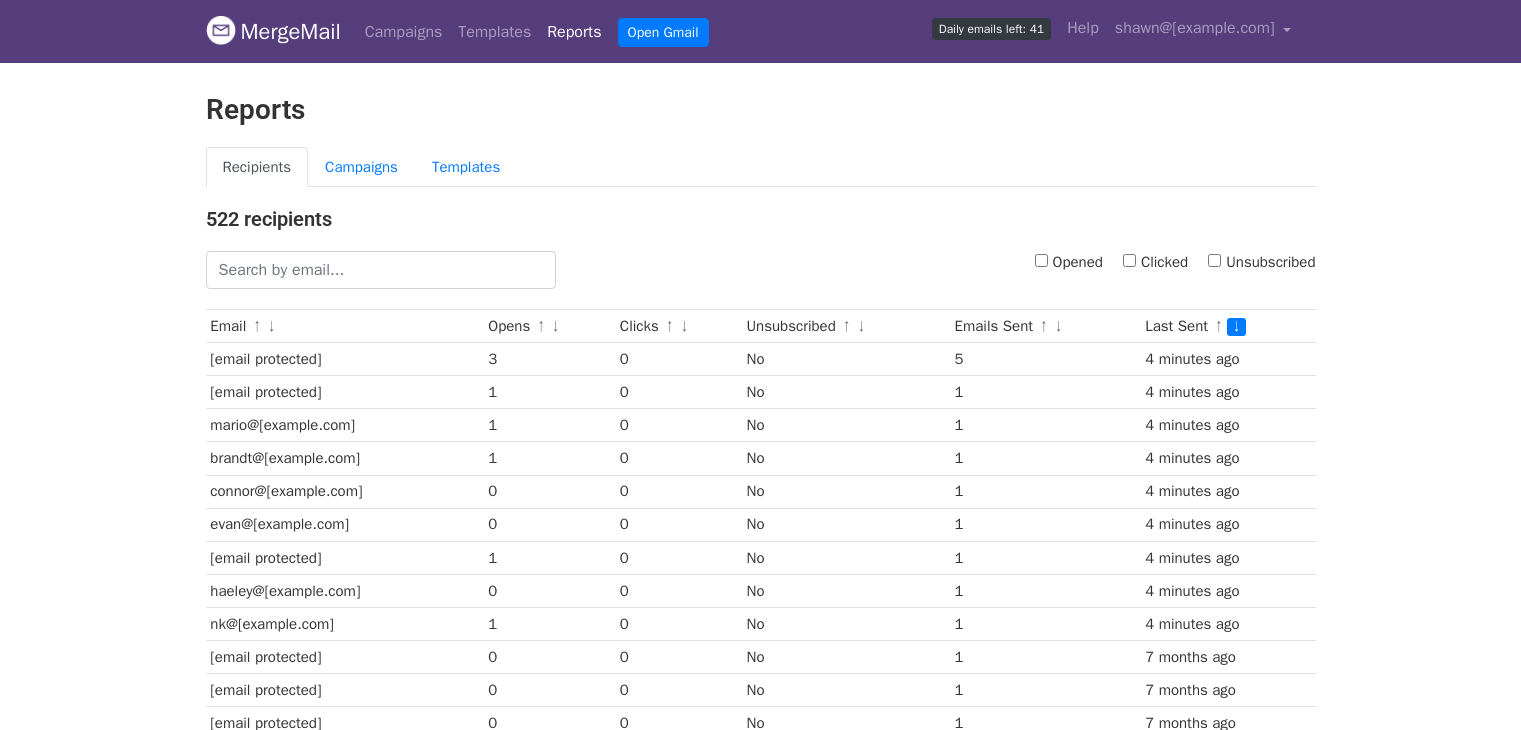 scroll, scrollTop: 0, scrollLeft: 0, axis: both 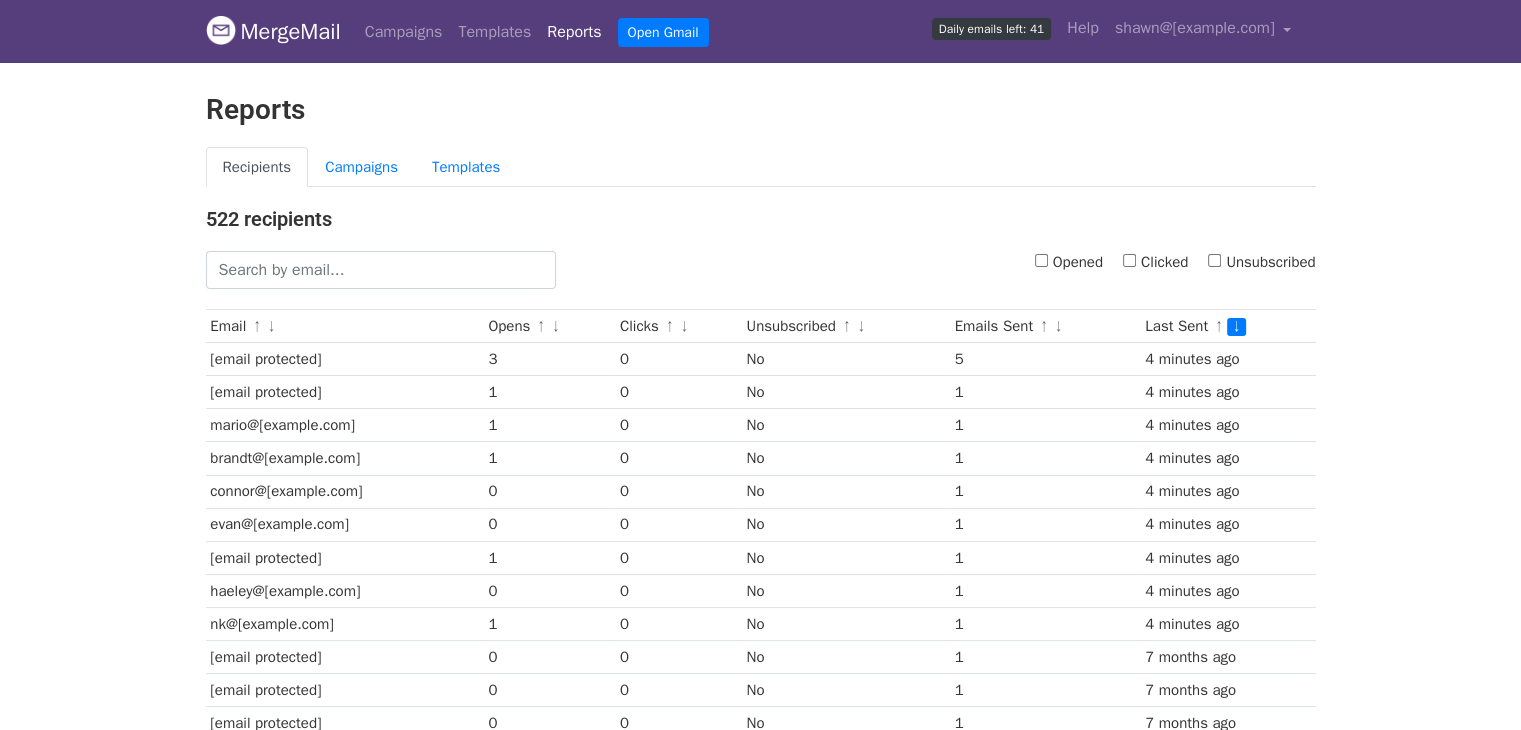 click on "Opened
Clicked
Unsubscribed" at bounding box center (951, 270) 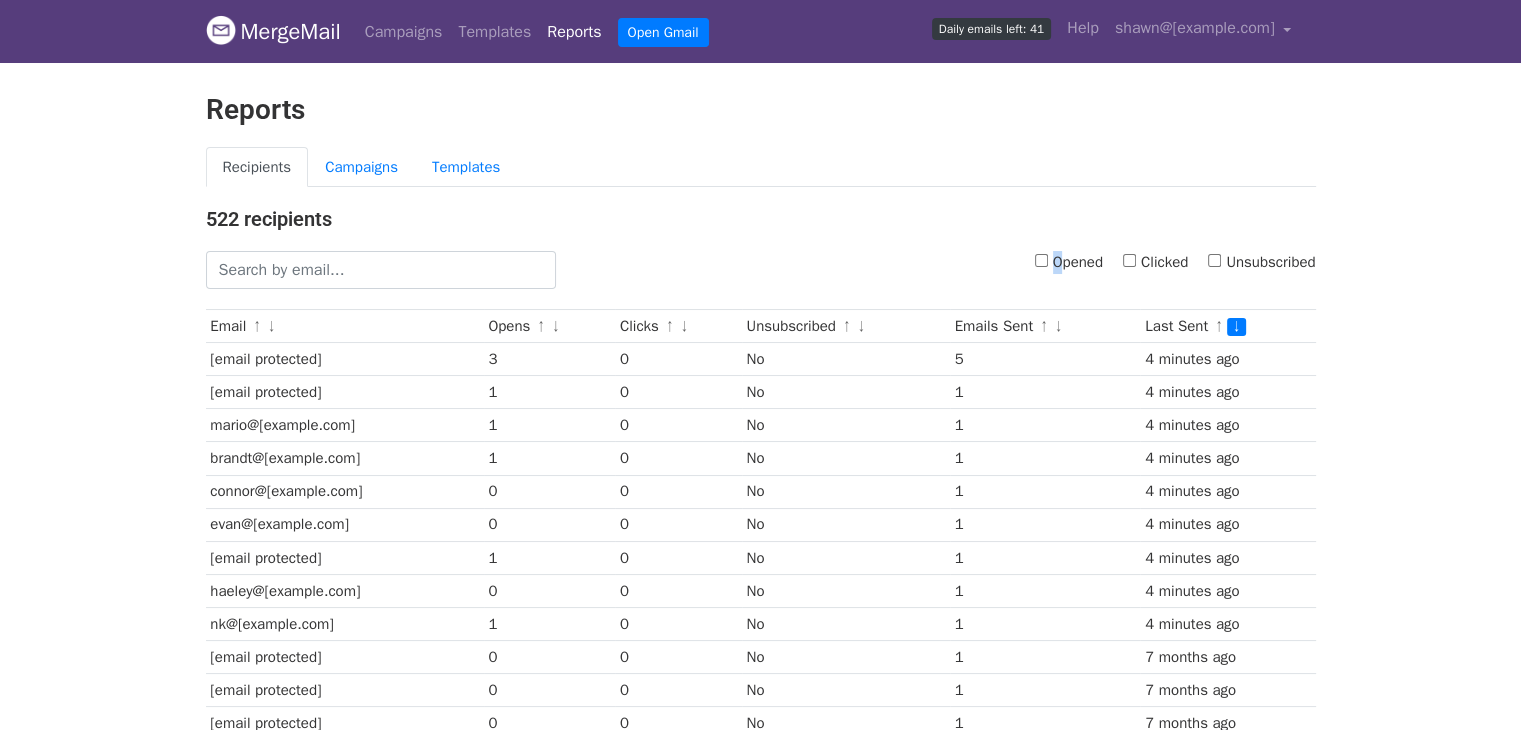 click on "Opened
Clicked
Unsubscribed" at bounding box center (951, 270) 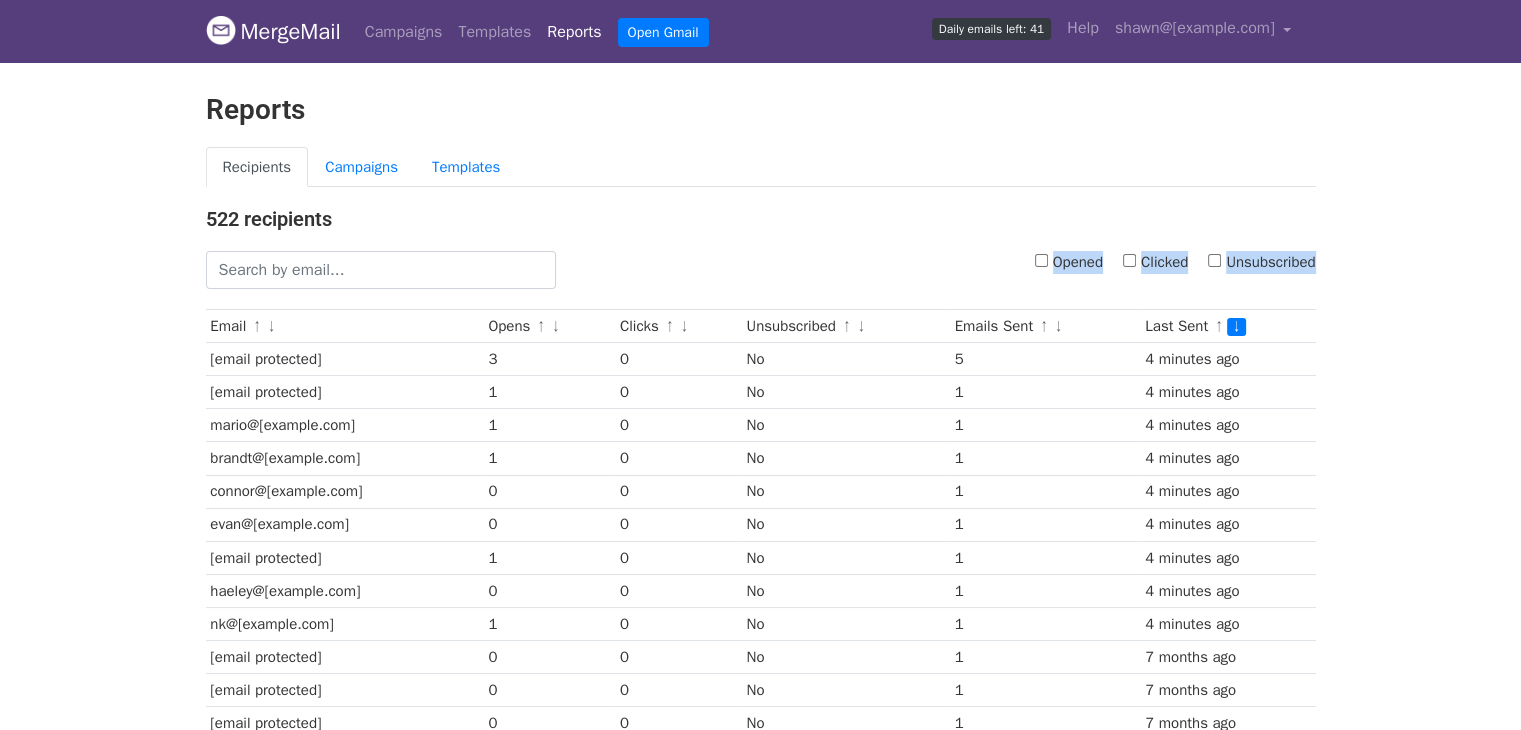 click on "Opened
Clicked
Unsubscribed" at bounding box center [951, 270] 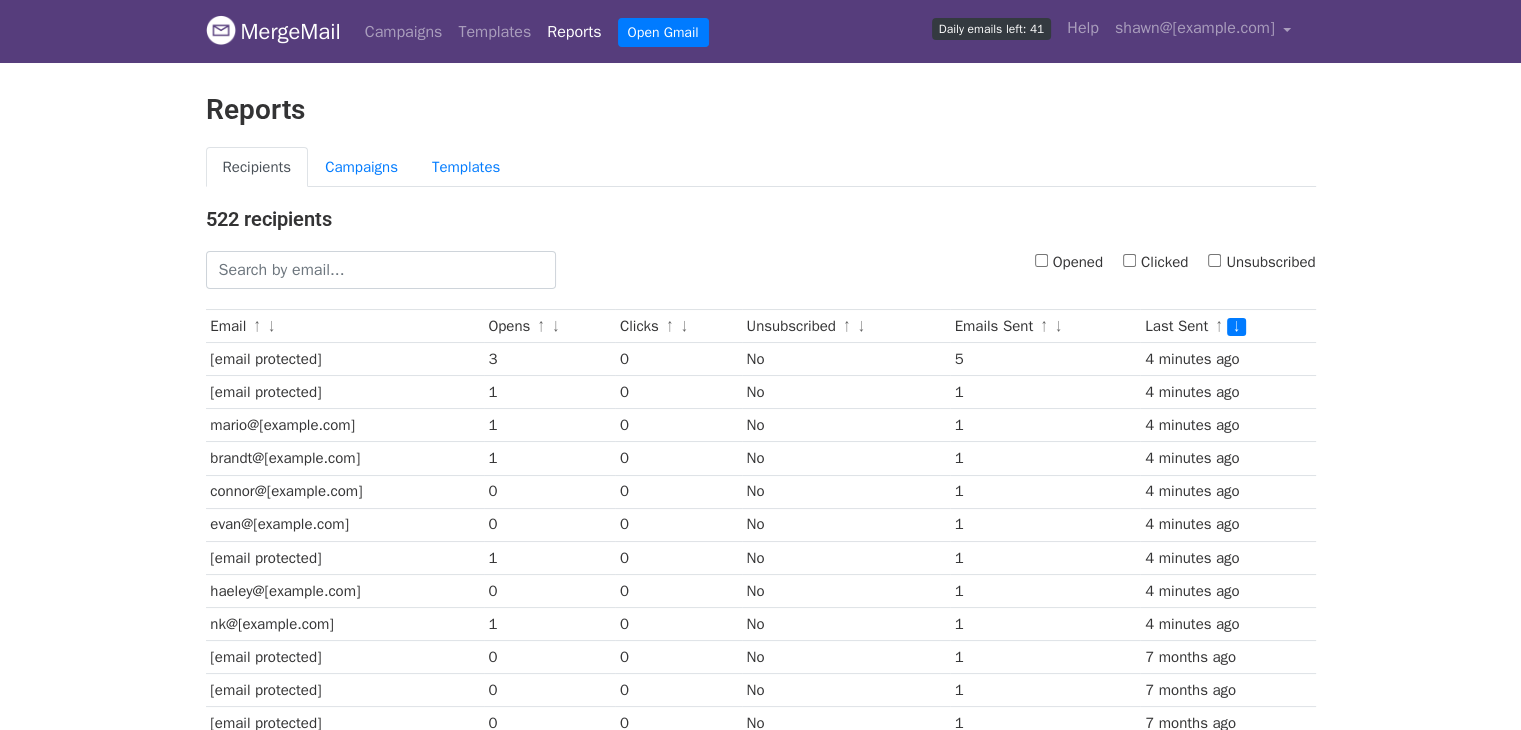 click on "Opened
Clicked
Unsubscribed" at bounding box center [951, 270] 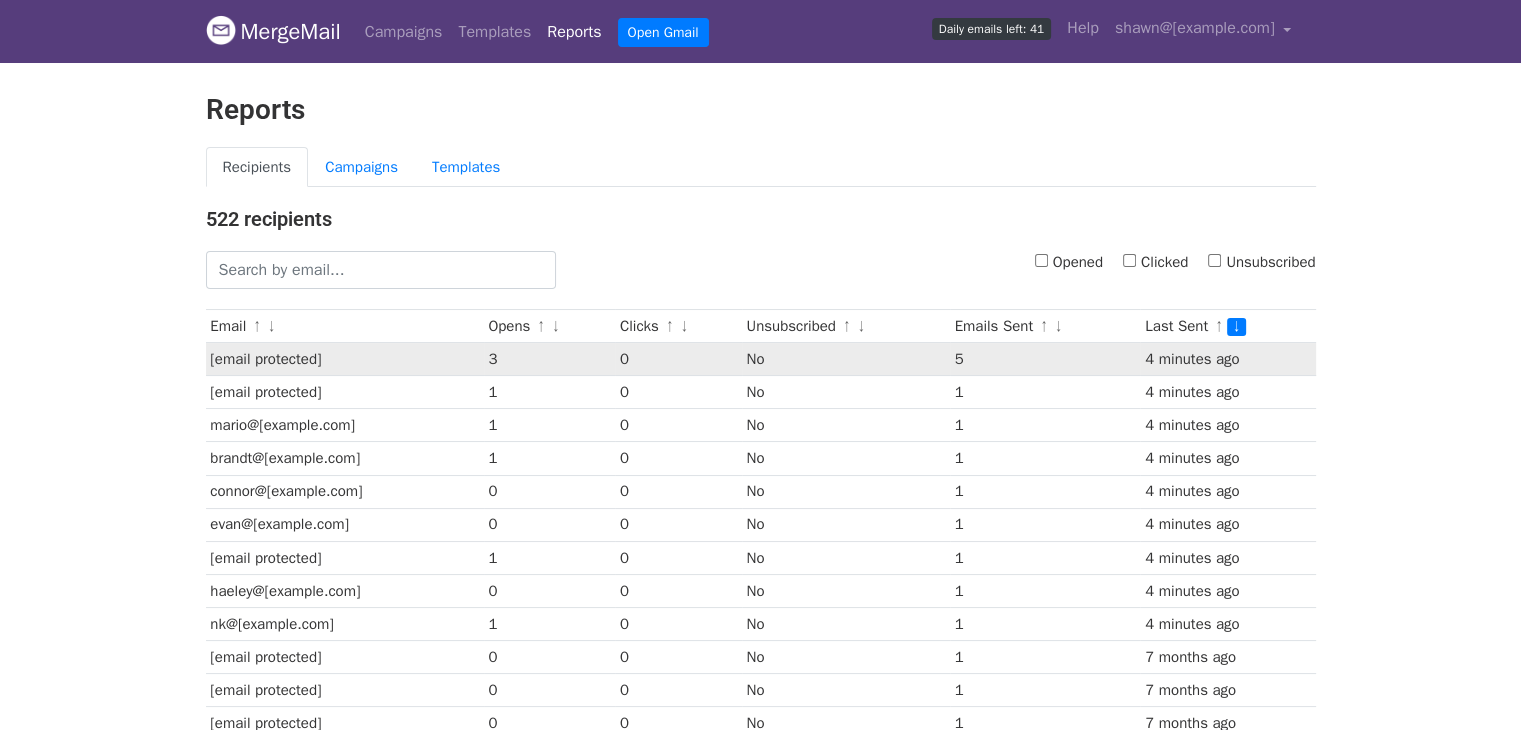 click on "5" at bounding box center (1045, 359) 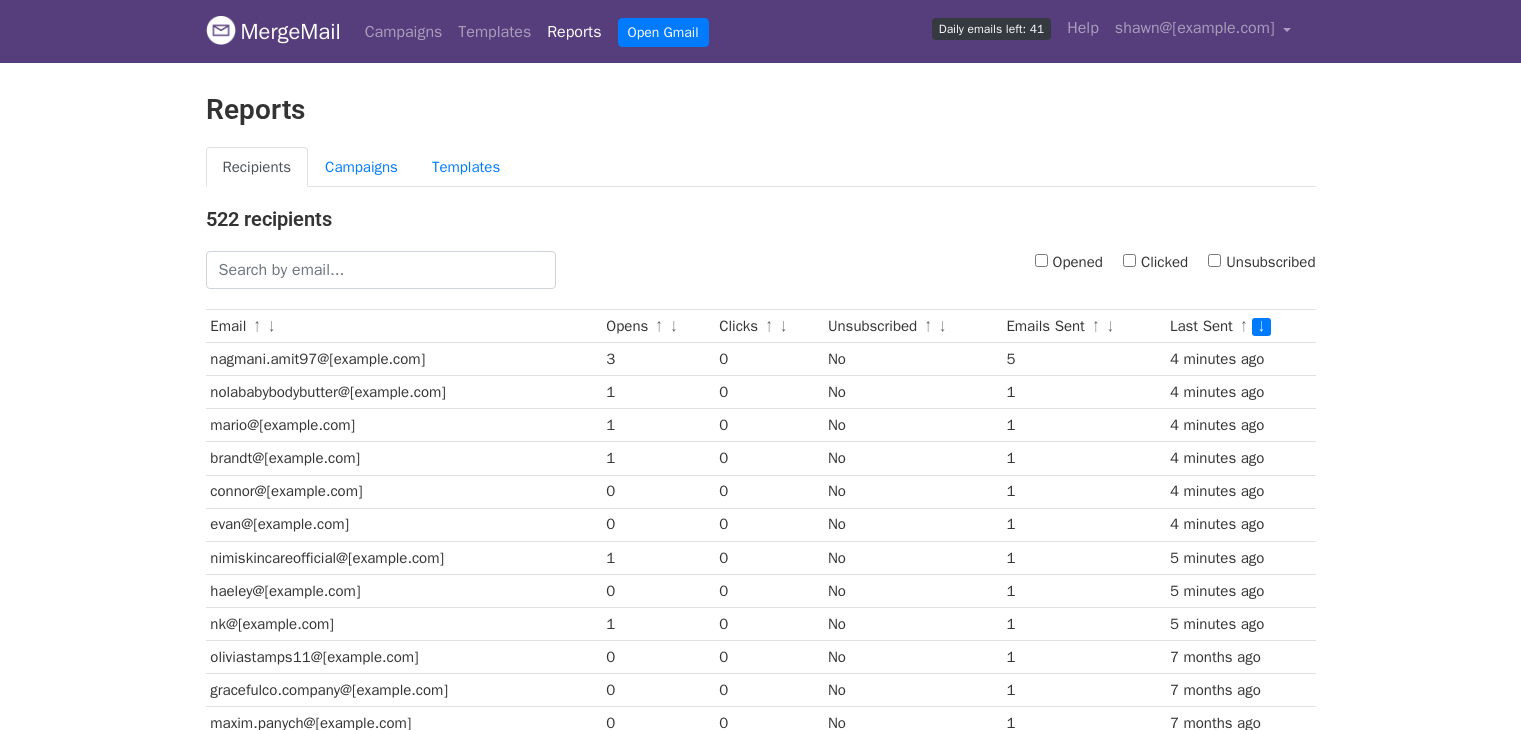 scroll, scrollTop: 0, scrollLeft: 0, axis: both 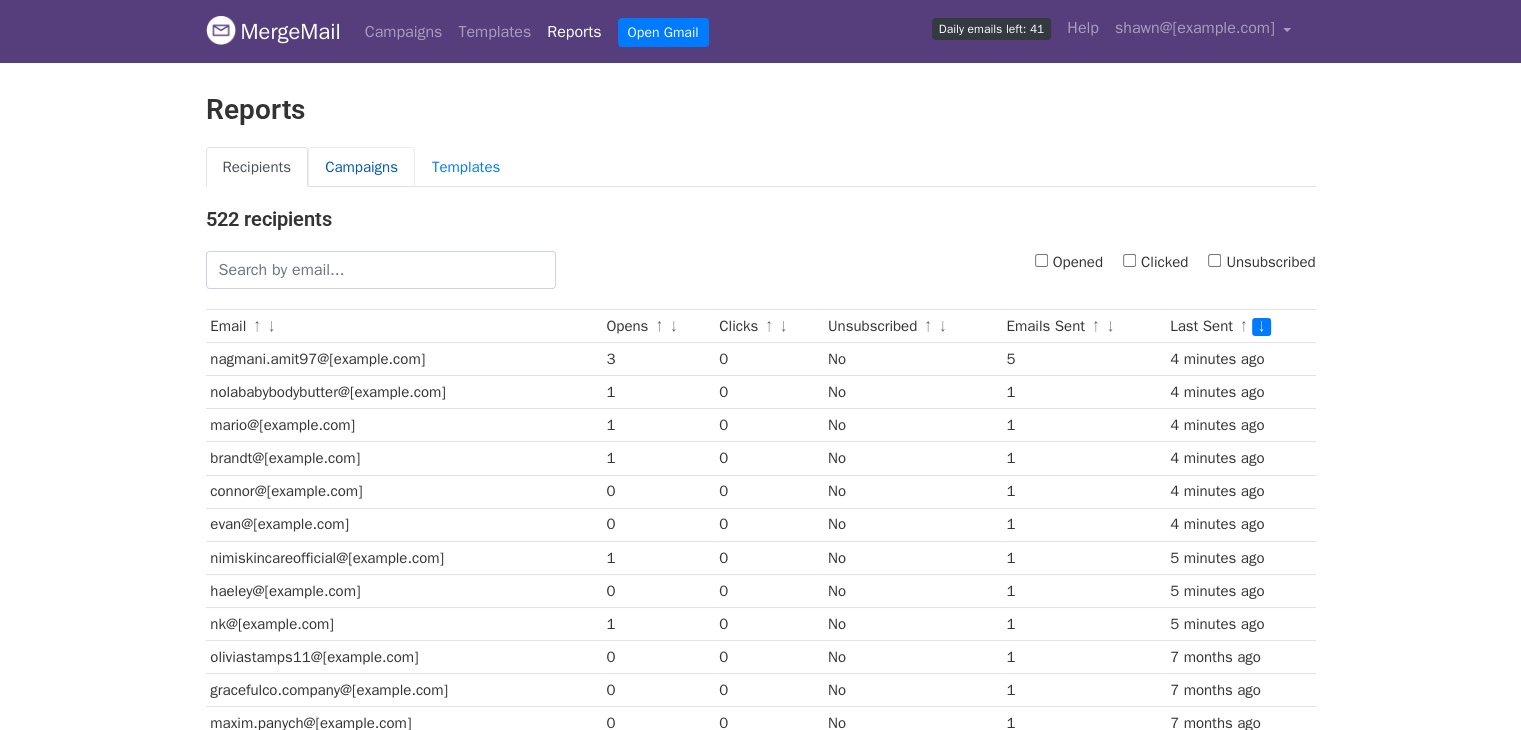 click on "Campaigns" at bounding box center [361, 167] 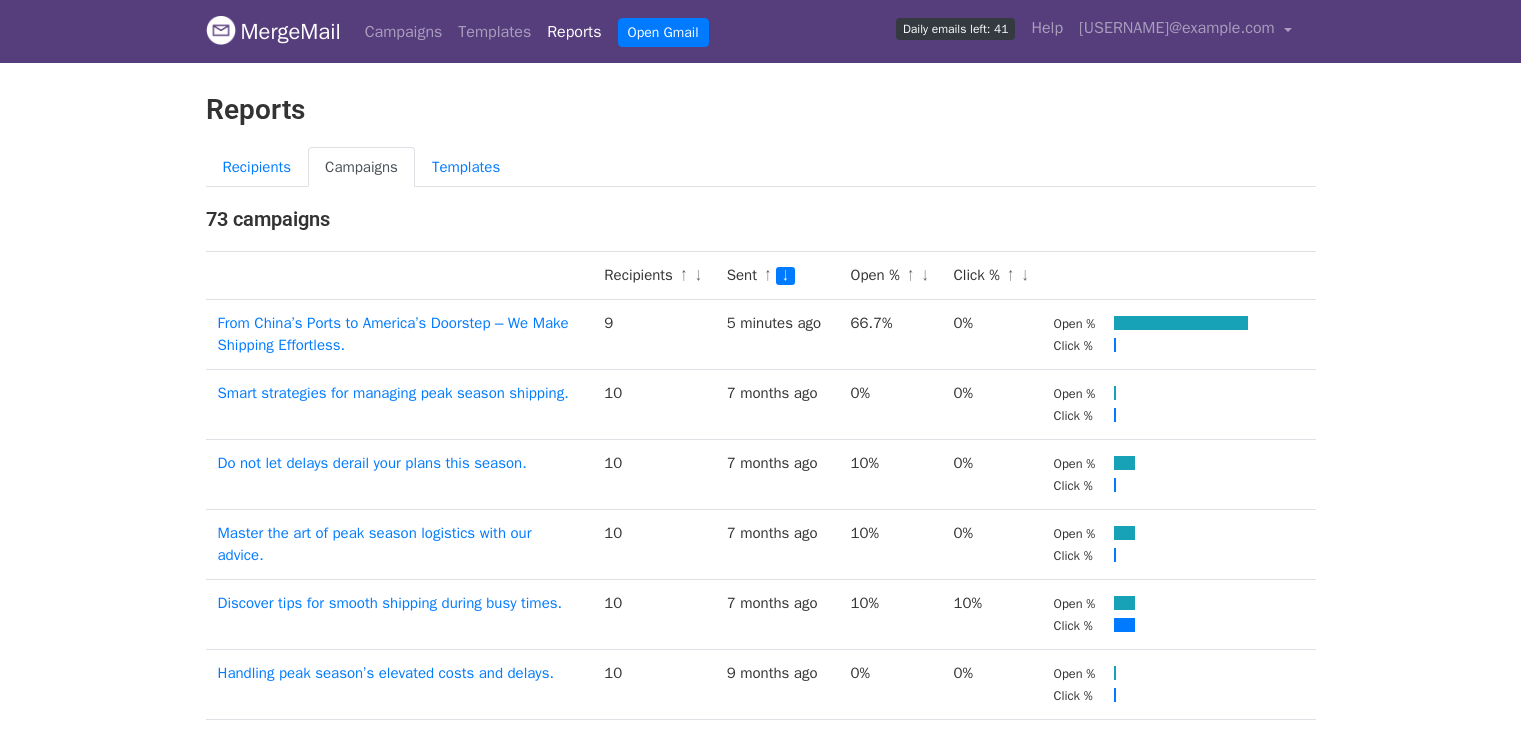 scroll, scrollTop: 0, scrollLeft: 0, axis: both 